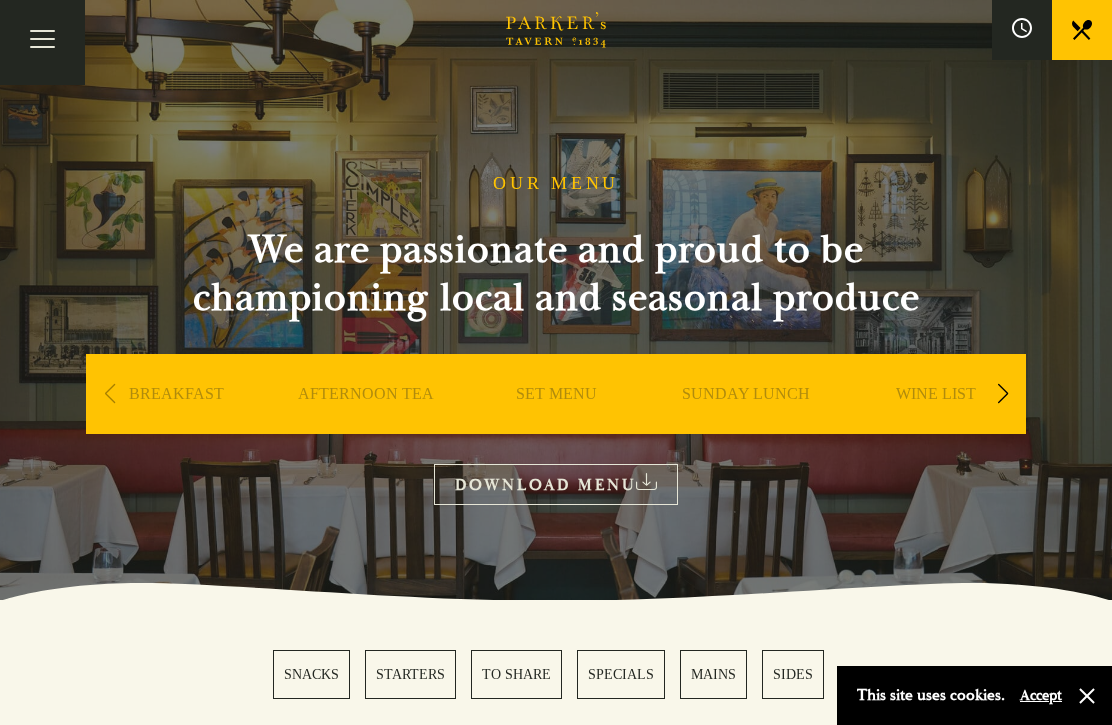 scroll, scrollTop: 0, scrollLeft: 0, axis: both 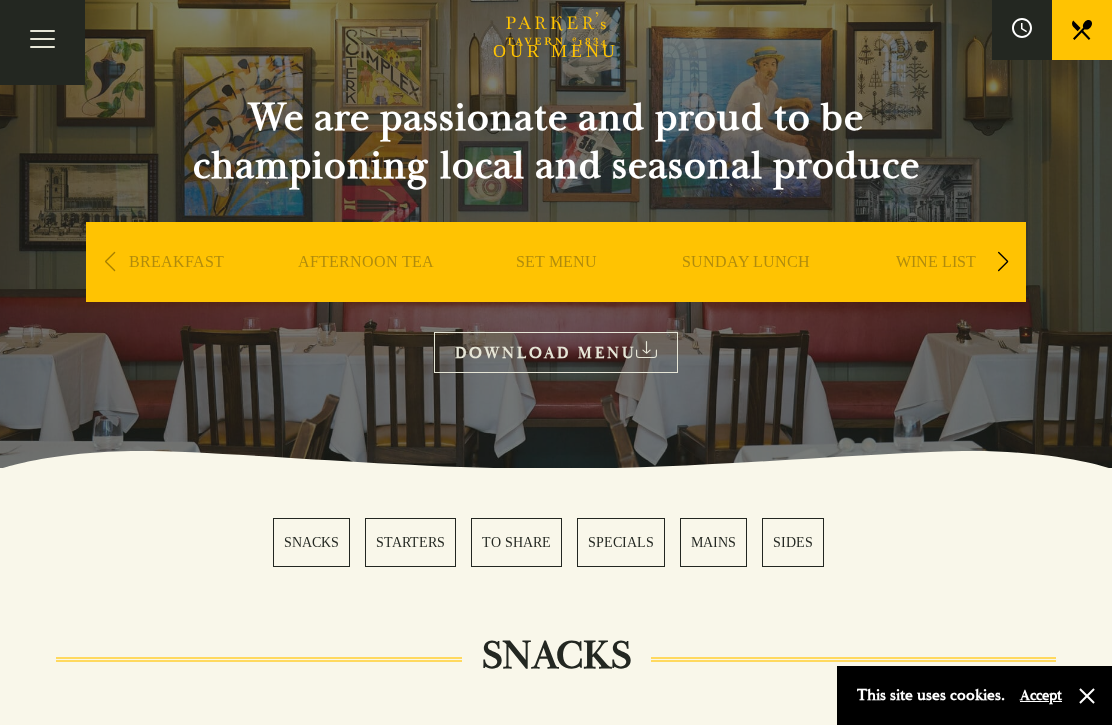 click 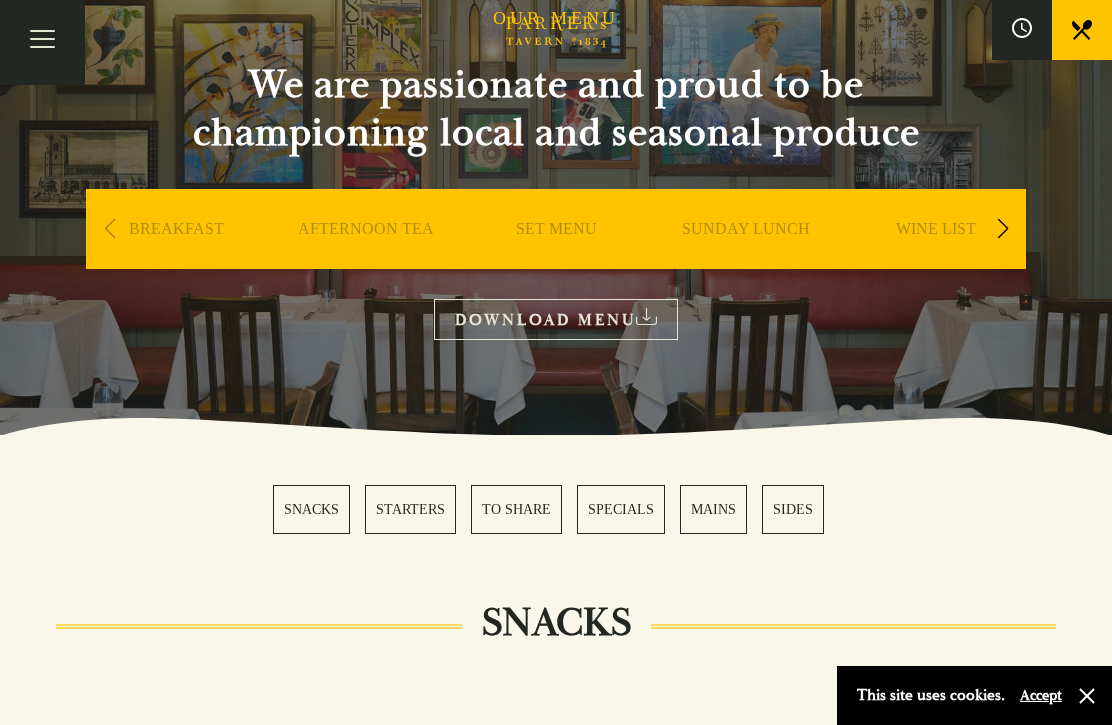 click on "SUNDAY LUNCH" at bounding box center (746, 259) 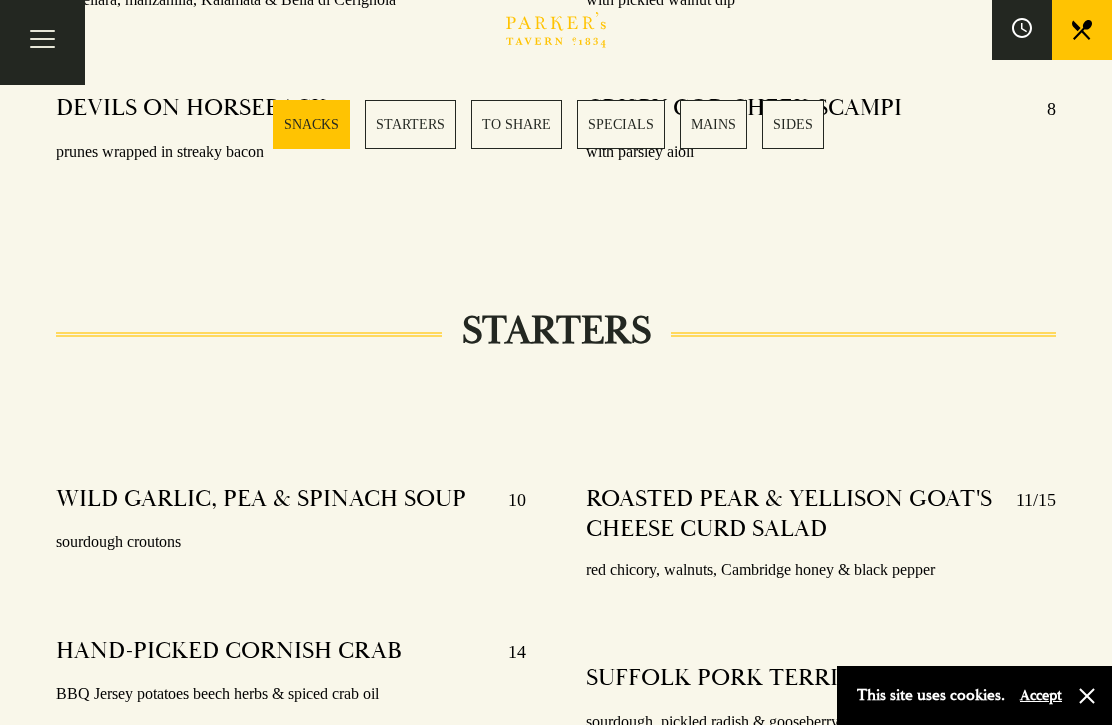 scroll, scrollTop: 1149, scrollLeft: 0, axis: vertical 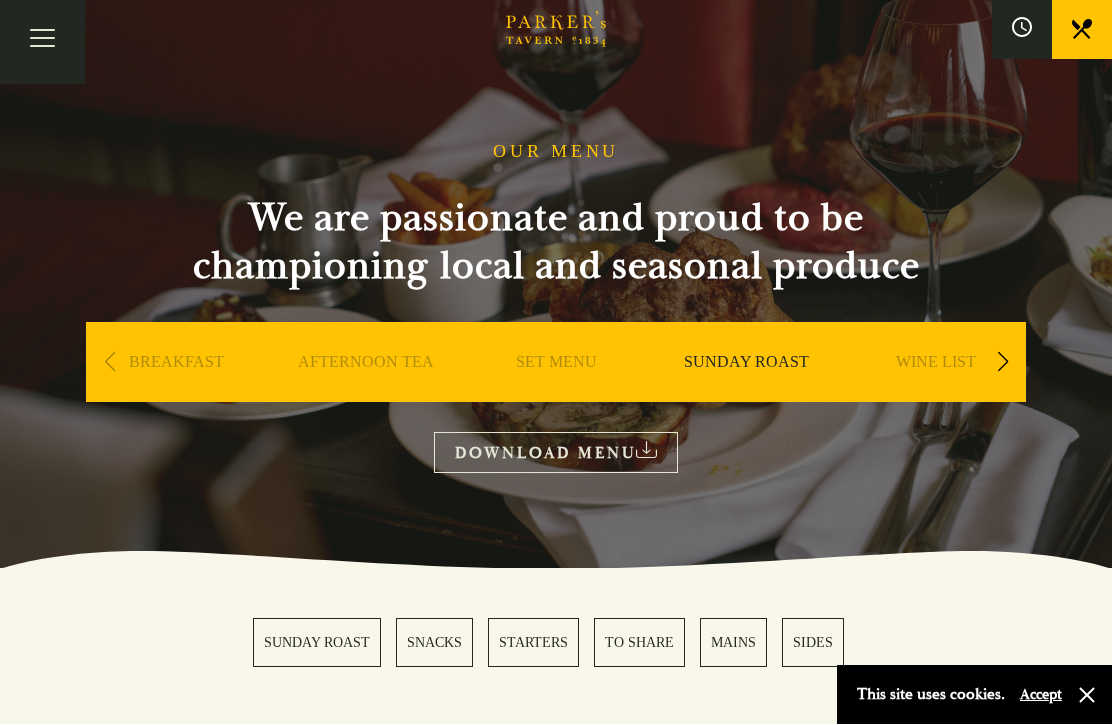 click on "DOWNLOAD MENU" at bounding box center [556, 453] 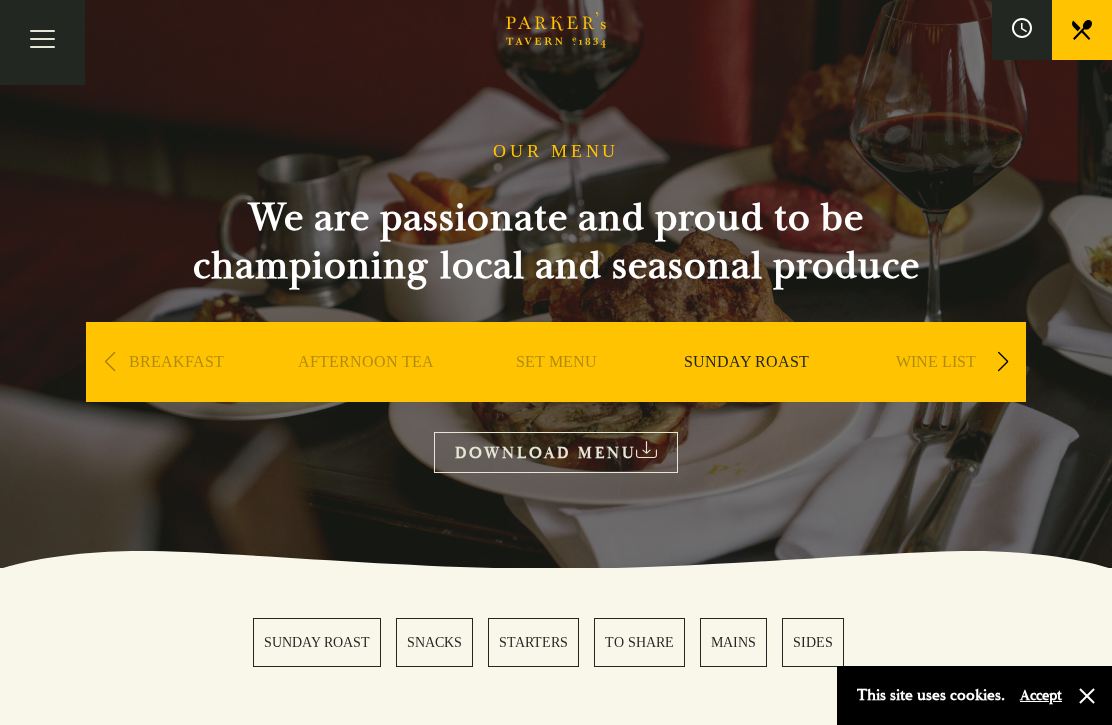click on "SET MENU" at bounding box center [556, 392] 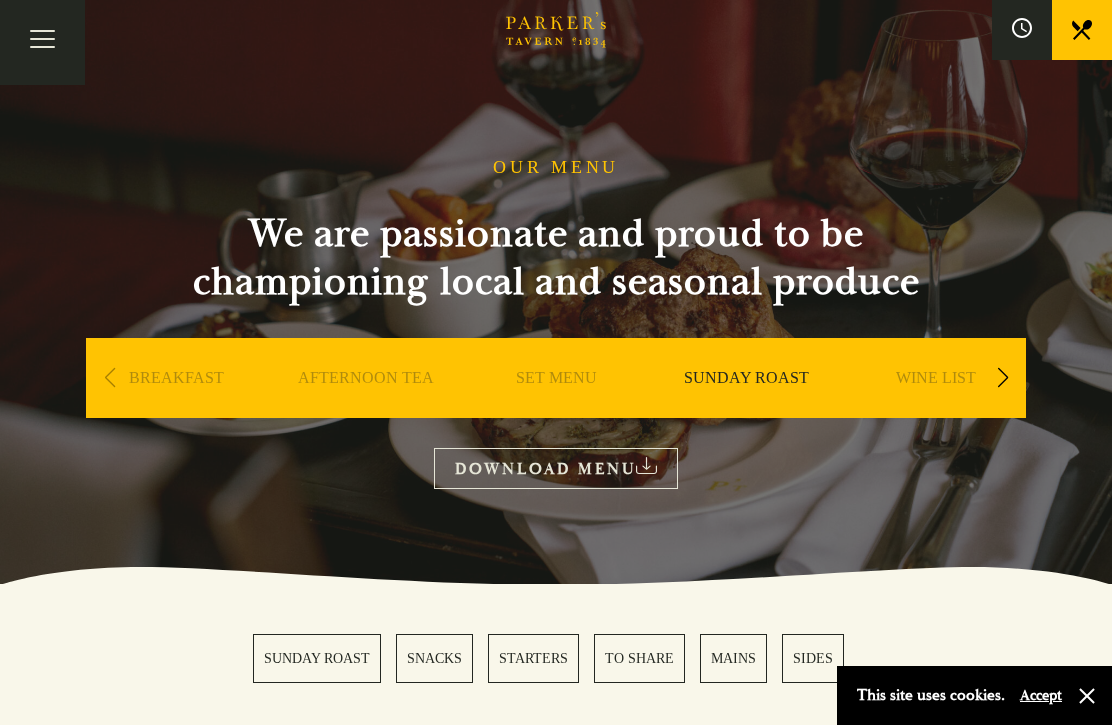 scroll, scrollTop: 0, scrollLeft: 0, axis: both 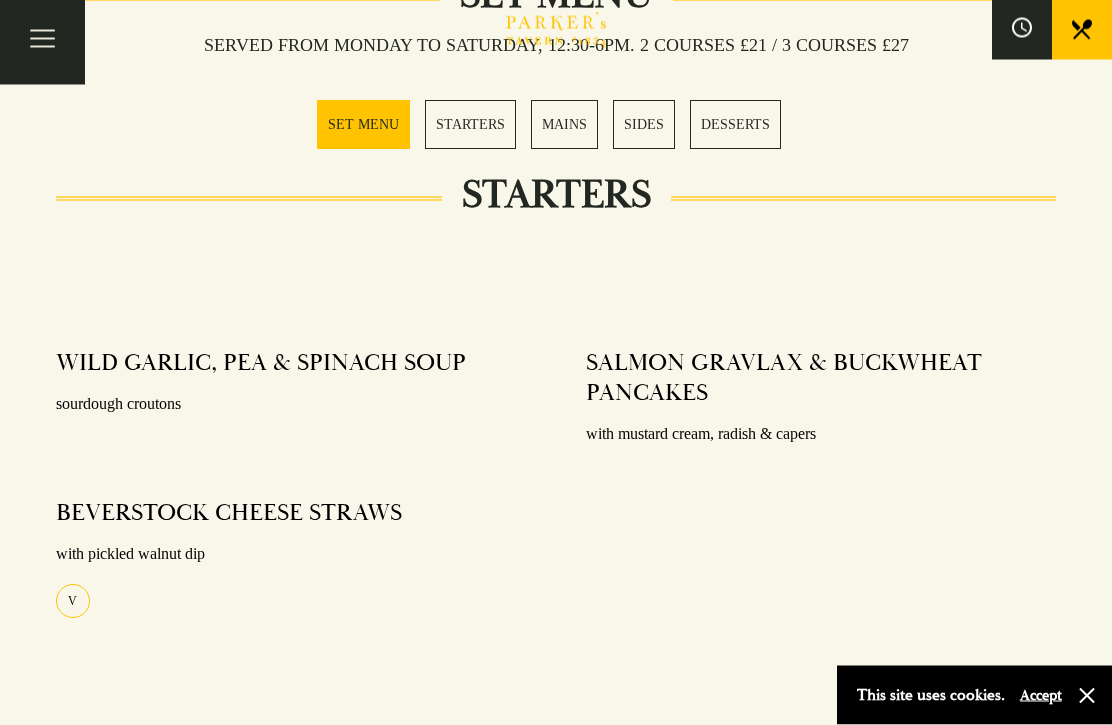 click on "This site uses cookies.   Accept" at bounding box center [974, 695] 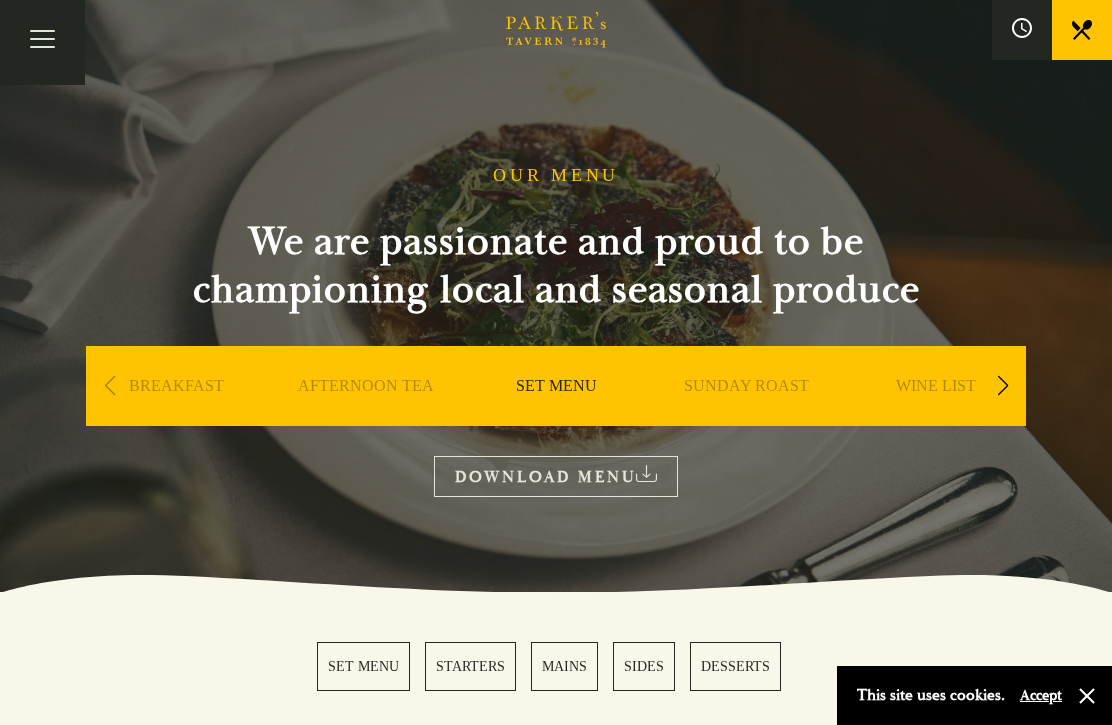 scroll, scrollTop: 0, scrollLeft: 0, axis: both 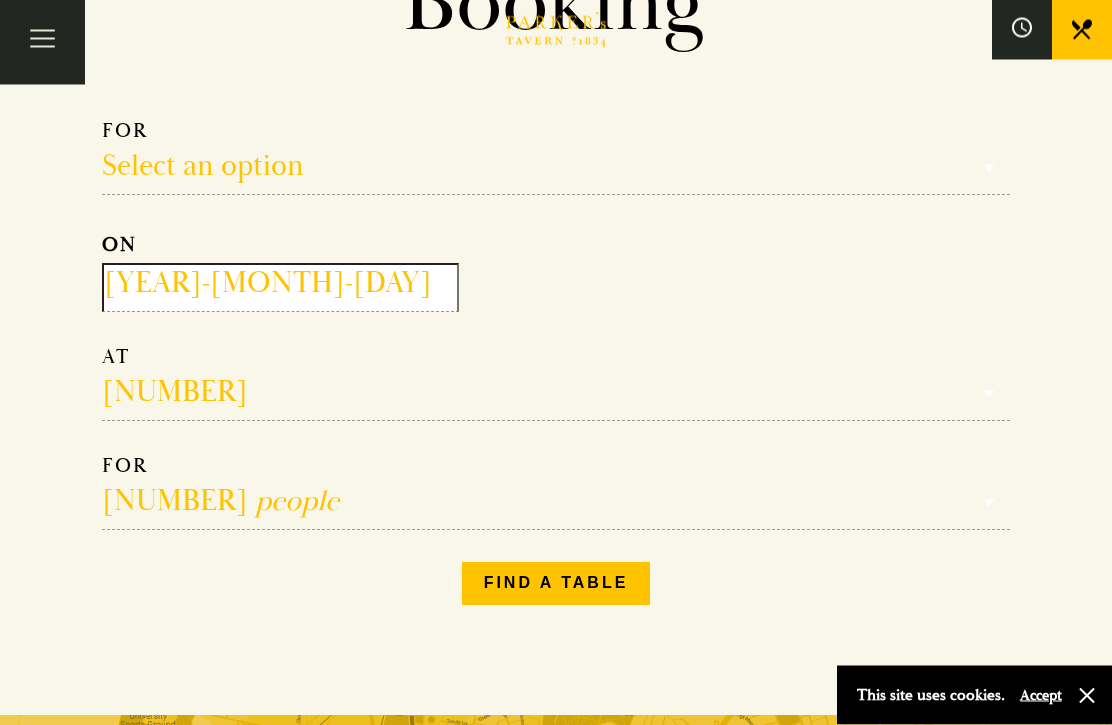 click on "2025-08-05" at bounding box center (280, 288) 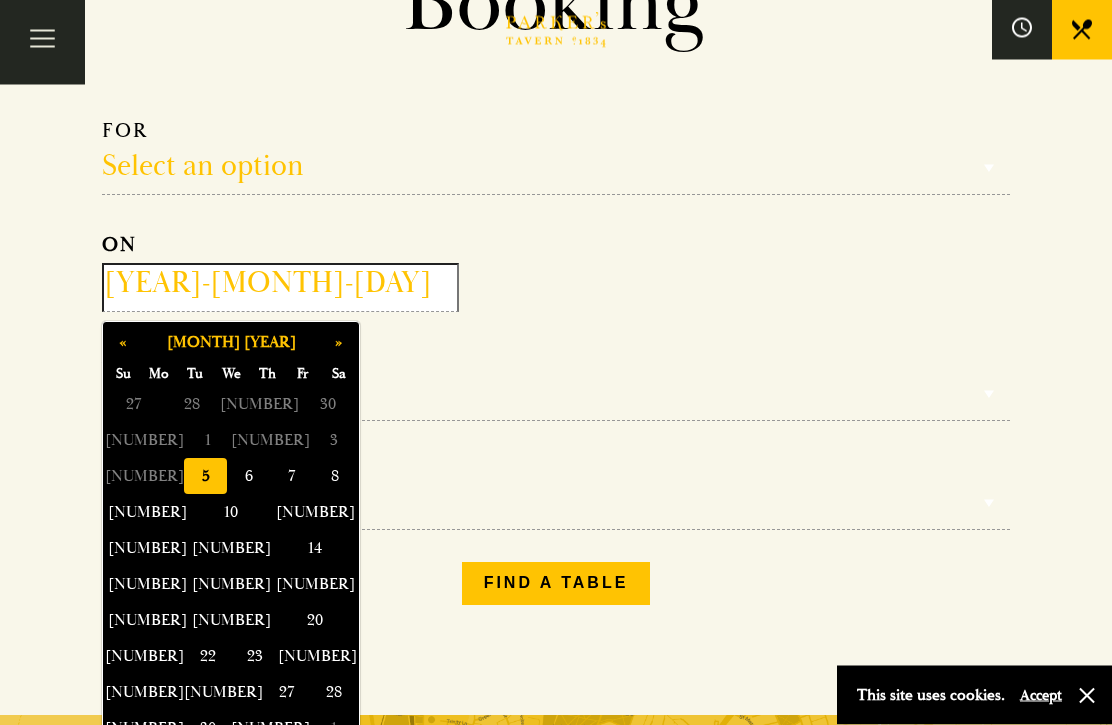 scroll, scrollTop: 198, scrollLeft: 0, axis: vertical 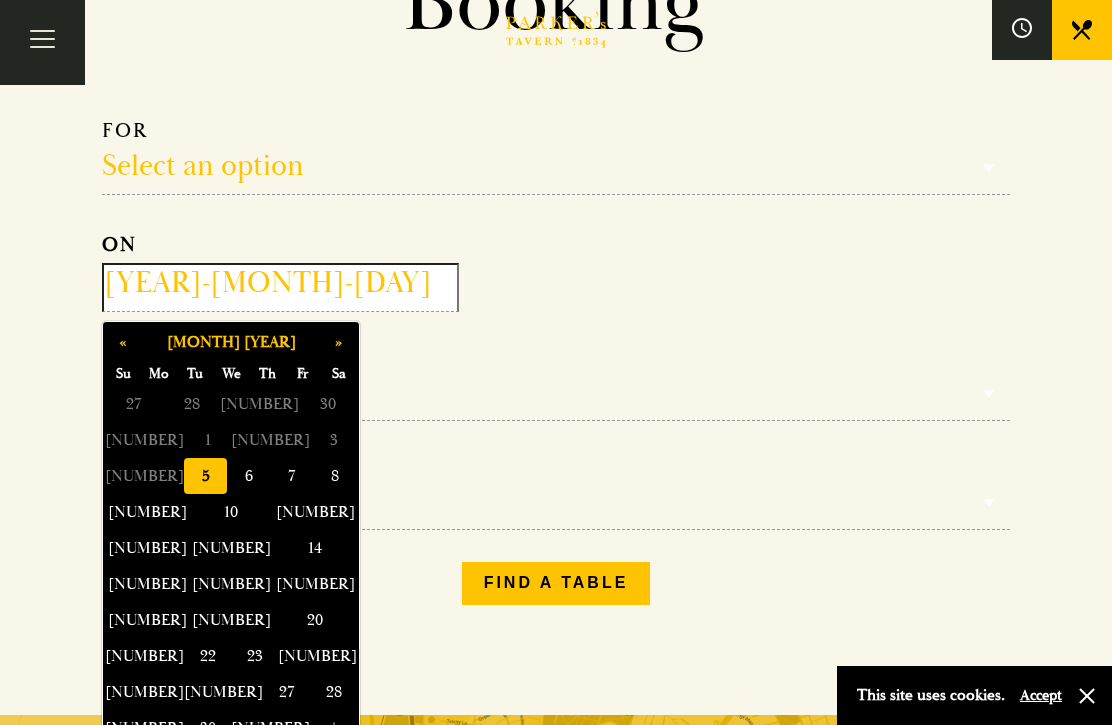 click on "9" at bounding box center (147, 512) 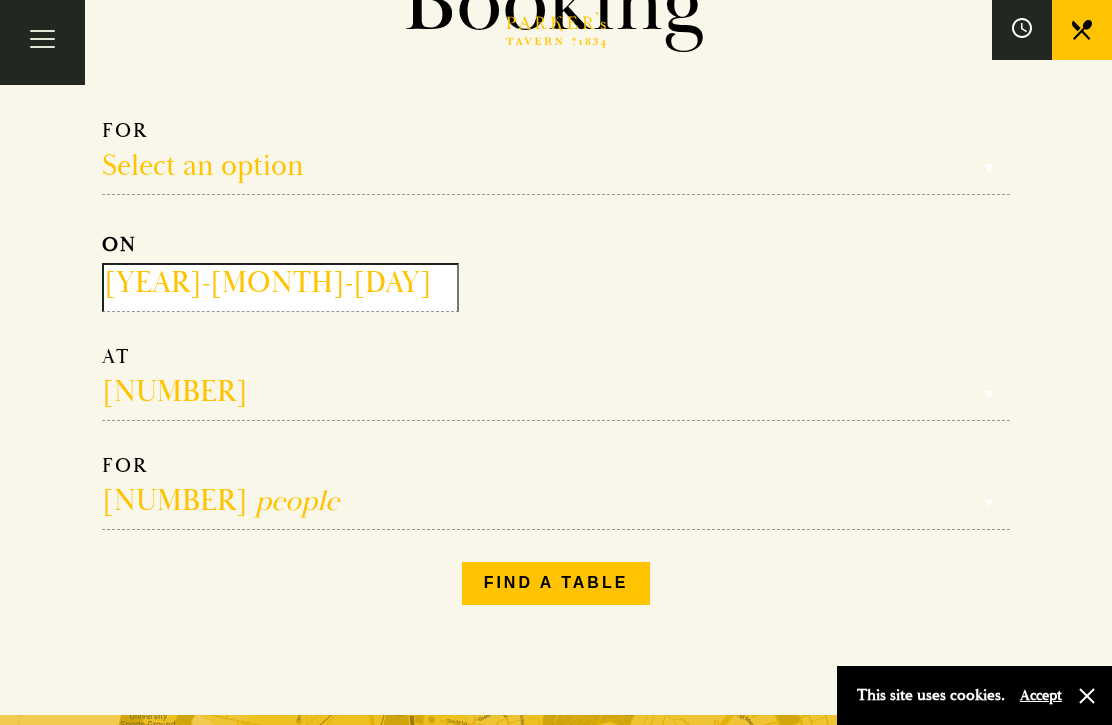 click at bounding box center [556, 382] 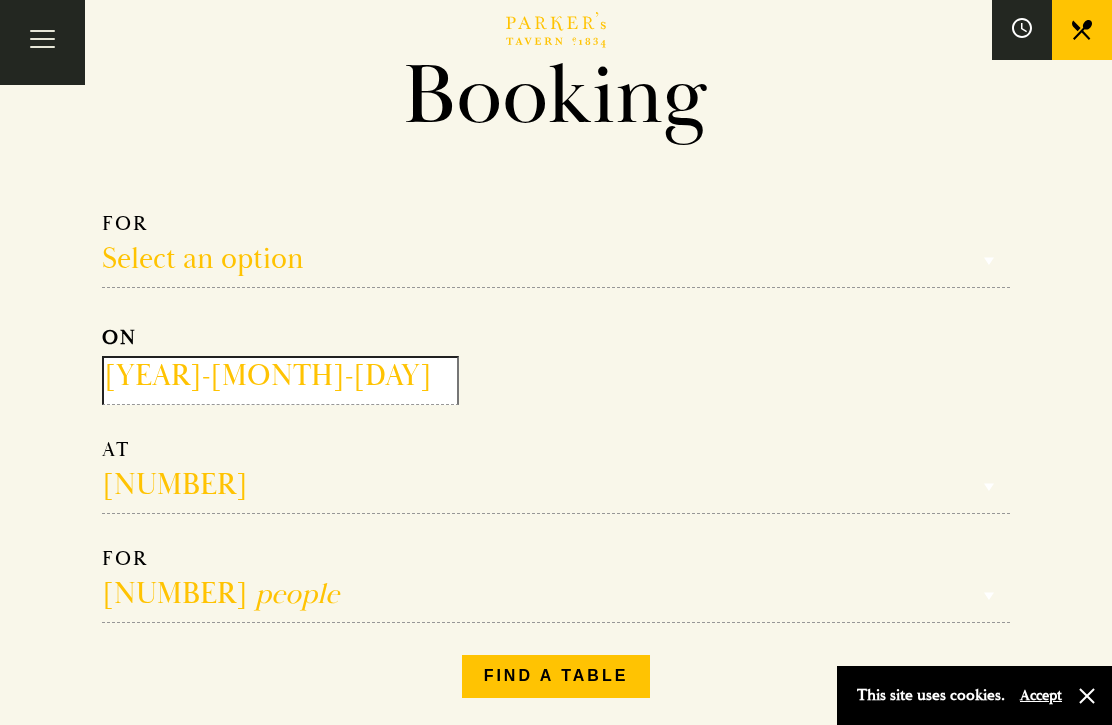 scroll, scrollTop: 104, scrollLeft: 0, axis: vertical 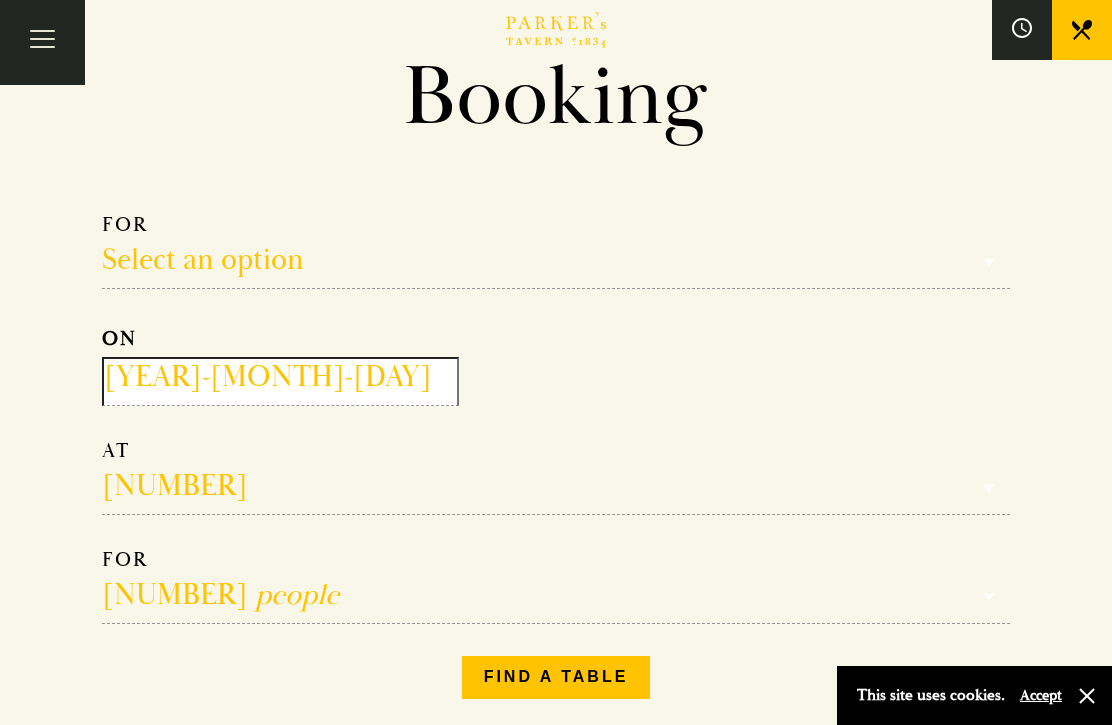 click at bounding box center [556, 476] 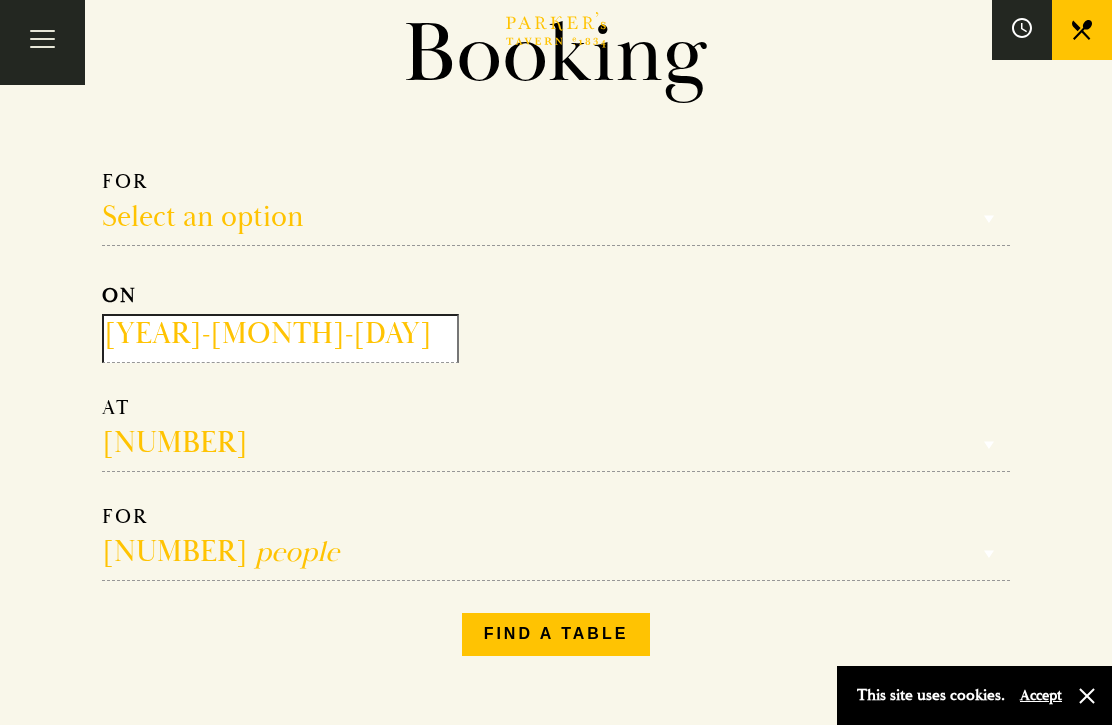 scroll, scrollTop: 150, scrollLeft: 0, axis: vertical 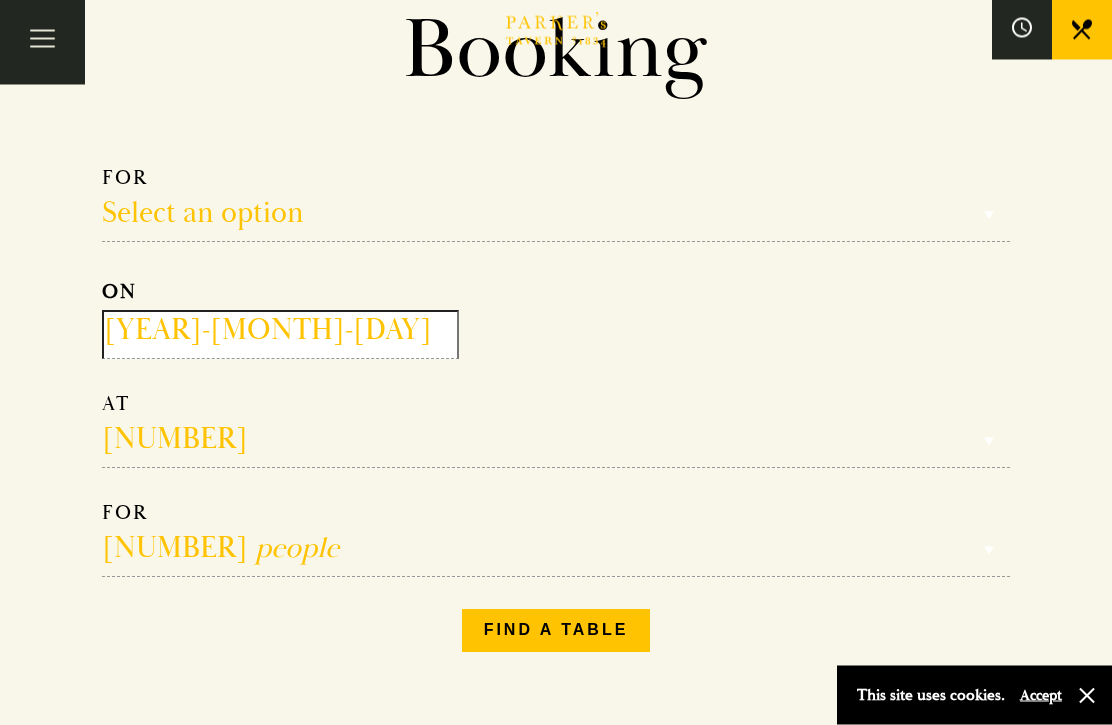 click at bounding box center [556, 430] 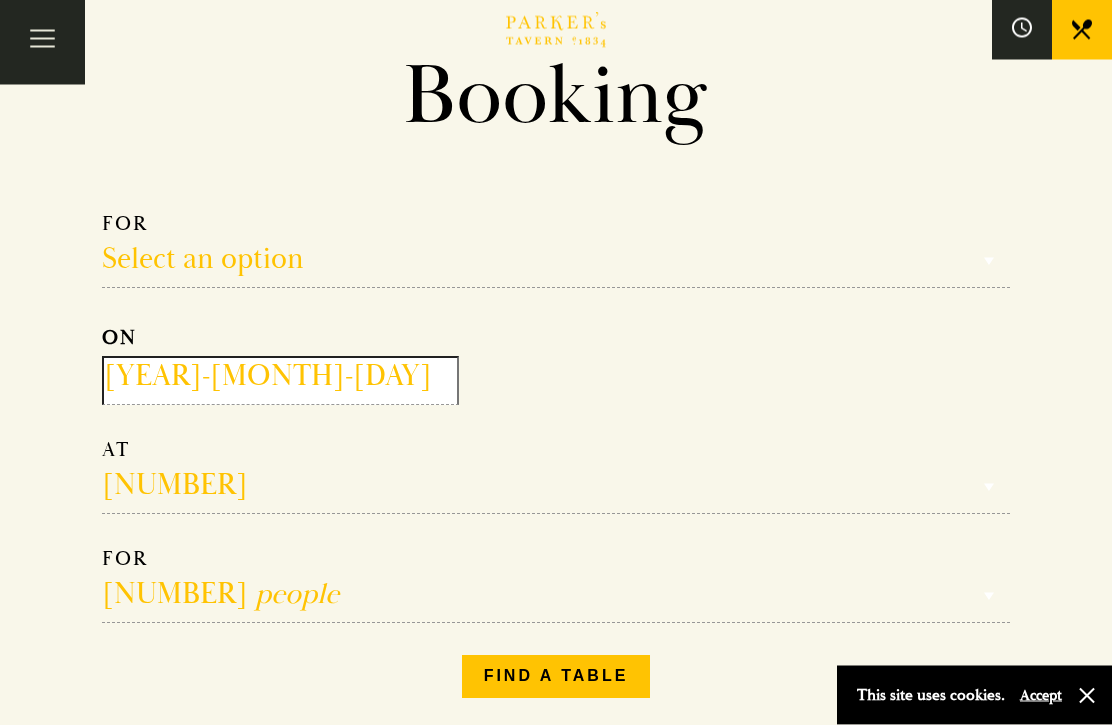 scroll, scrollTop: 118, scrollLeft: 0, axis: vertical 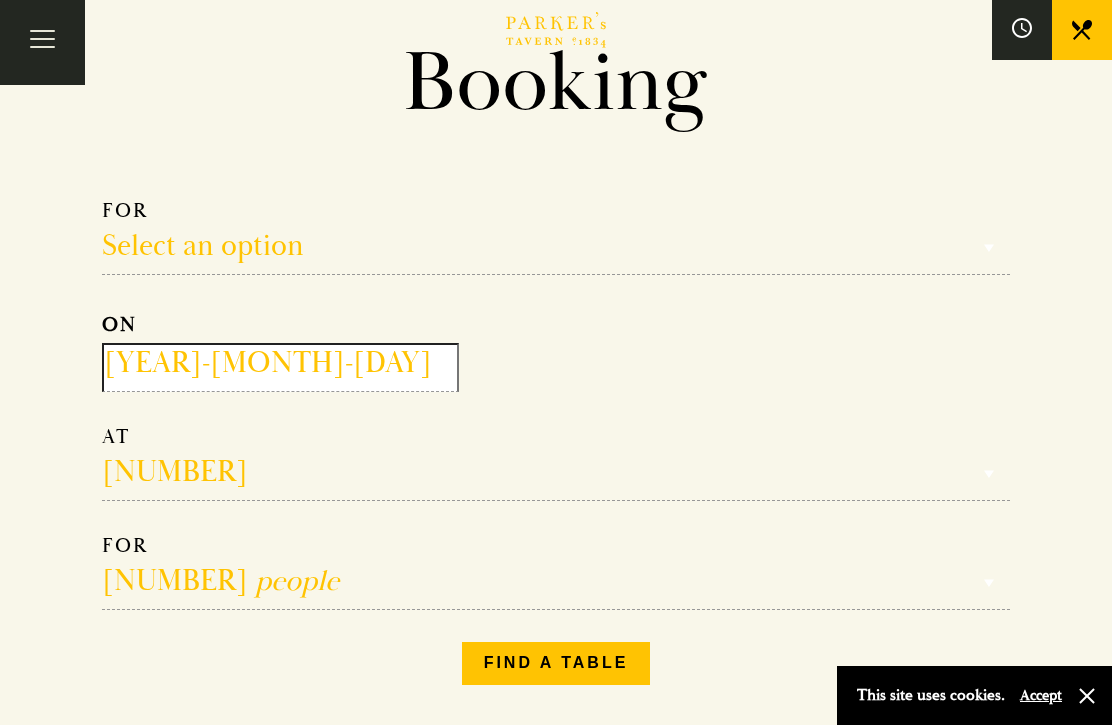 click at bounding box center [556, 462] 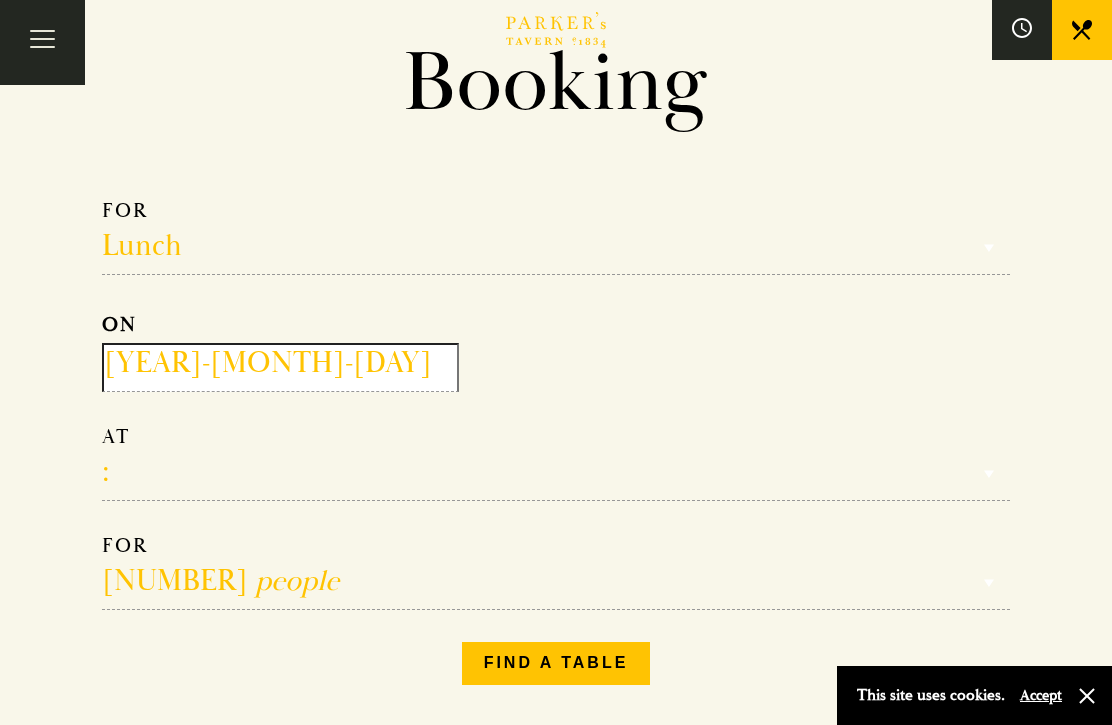 click on "12:00  12:30  13:00  13:30  14:00  14:30  15:00  15:30  16:00  16:30  17:00" at bounding box center (556, 462) 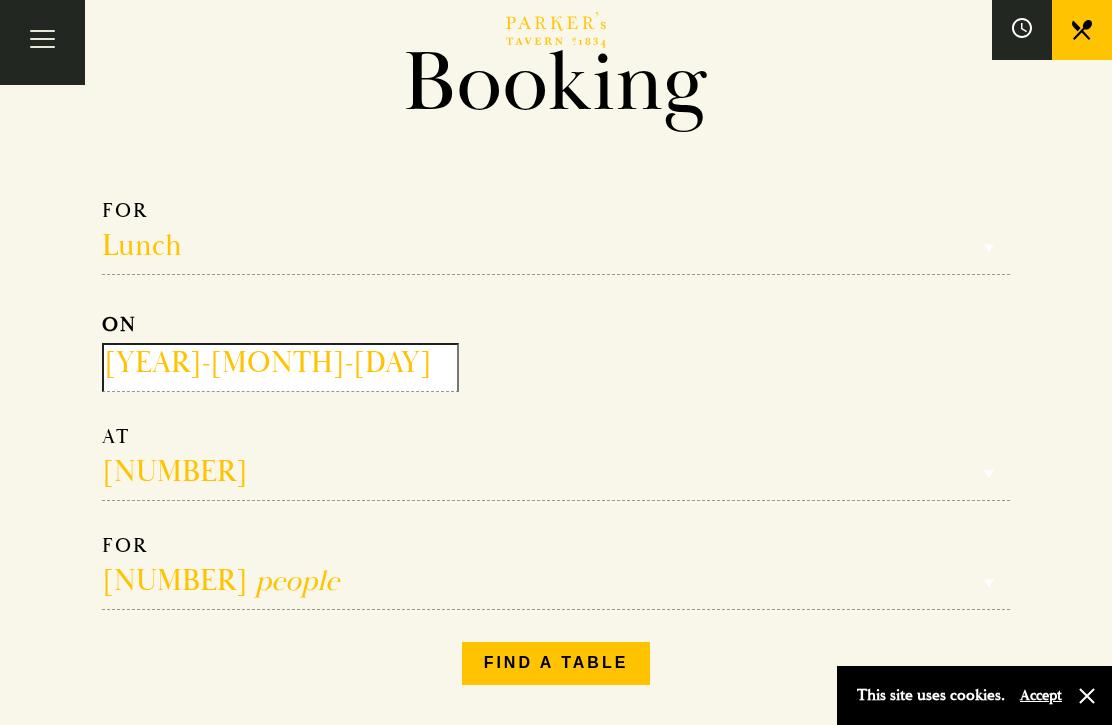 click on "12:00  12:30  13:00  13:30  14:00  14:30  15:00  15:30  16:00  16:30  17:00" at bounding box center [556, 462] 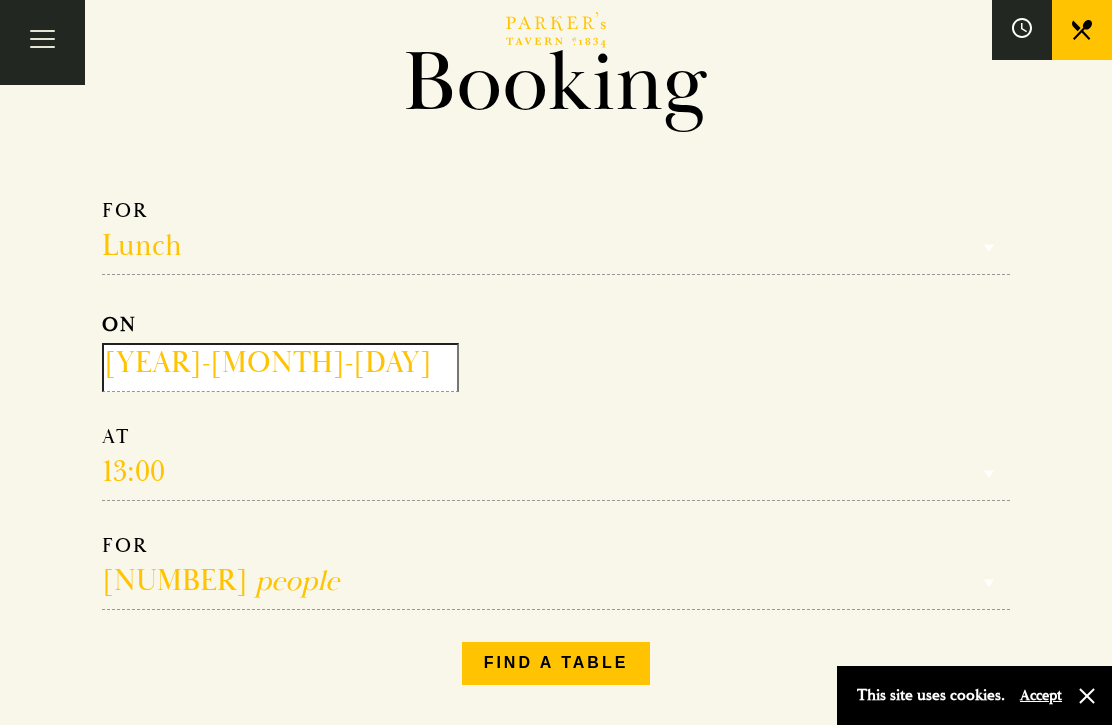 click on "1 person 2 people 3 people 4 people 5 people 6 people 7 people 8 people 9 people 10 people 11 people 12 people 13 people 14 people 15 people 16 people 17 people 18 people 19 people 20 people Larger party" at bounding box center (556, 571) 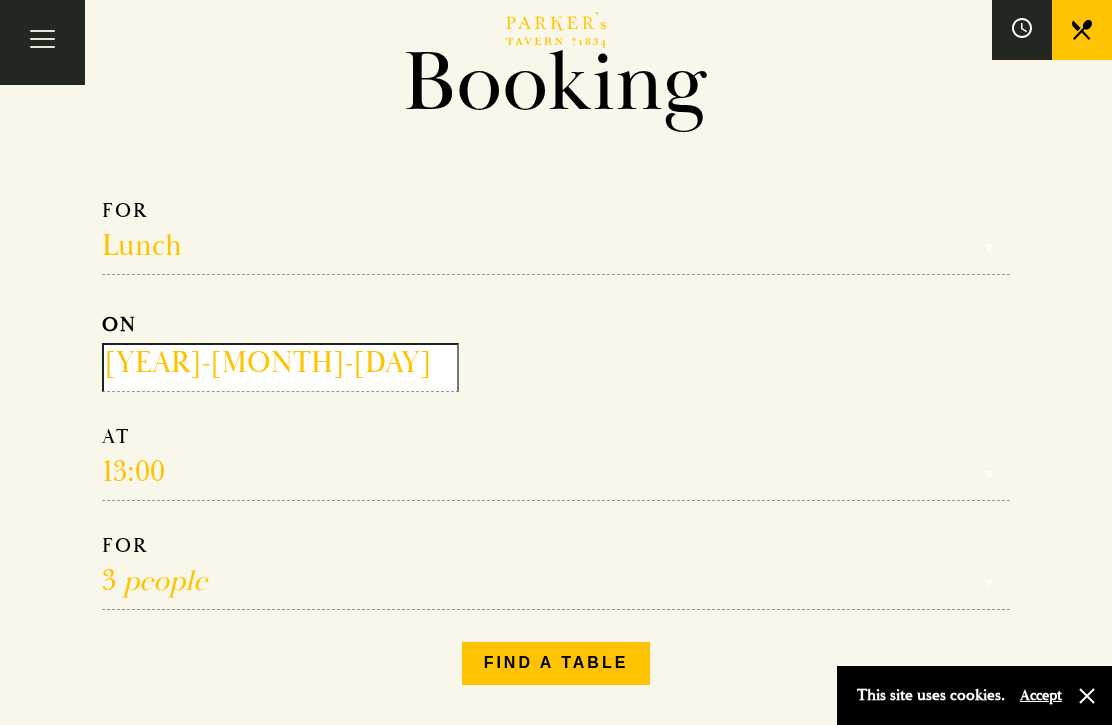 click on "Find a table" at bounding box center (556, 663) 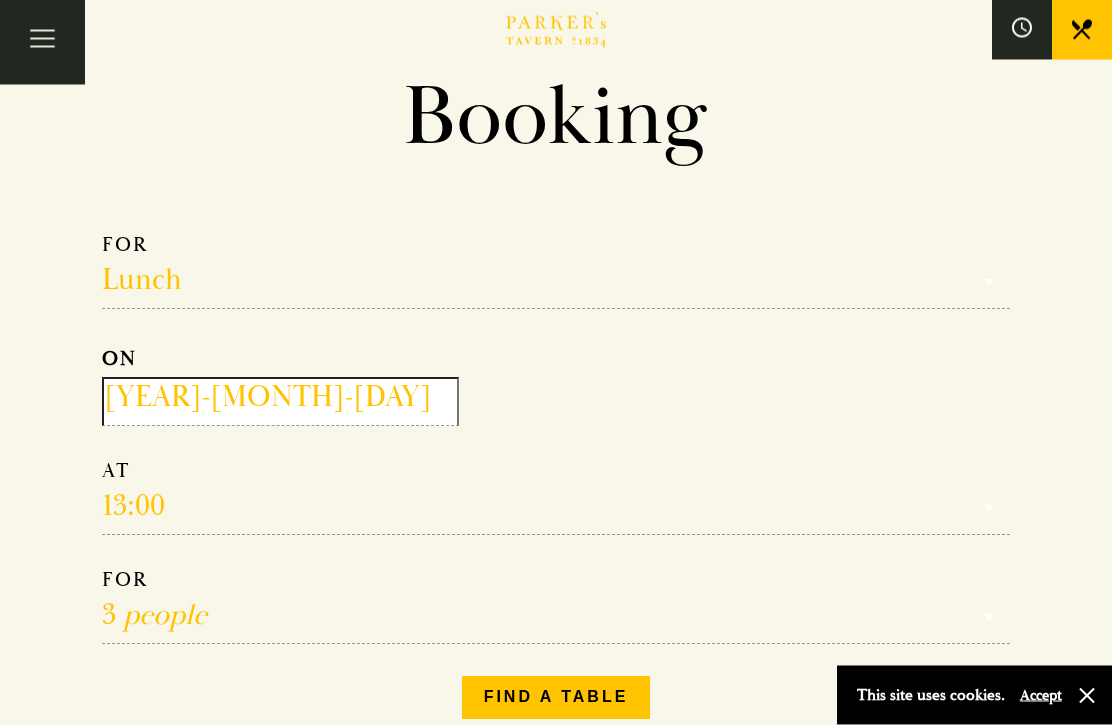 scroll, scrollTop: 0, scrollLeft: 0, axis: both 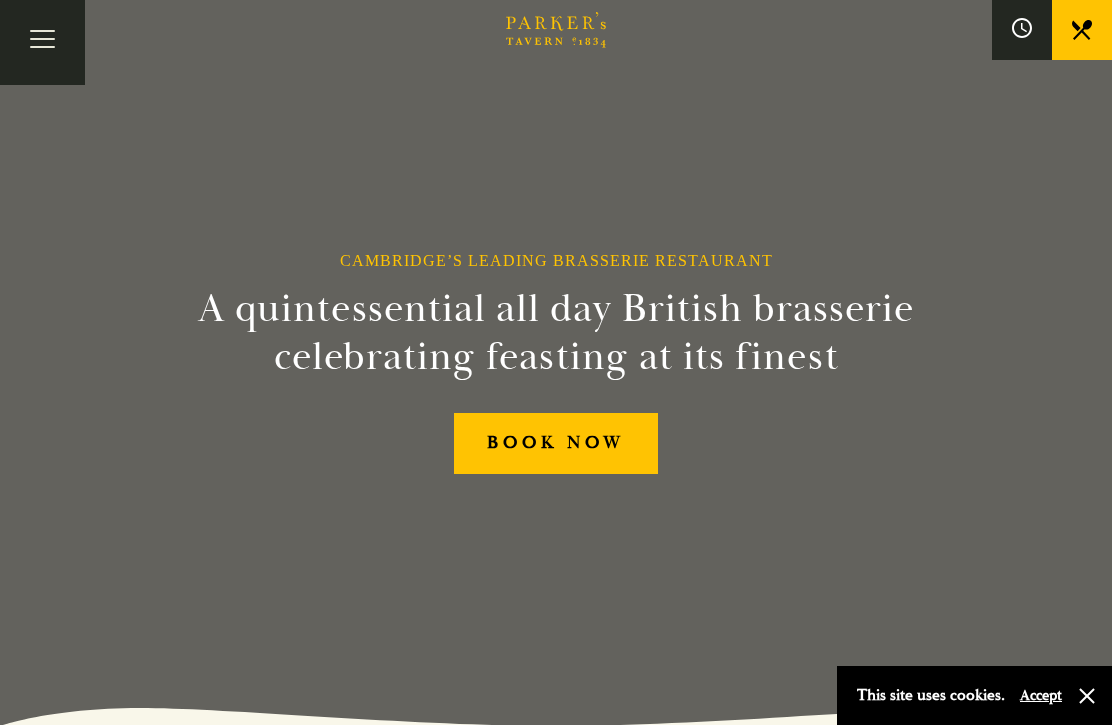 click on "BOOK NOW" at bounding box center (556, 443) 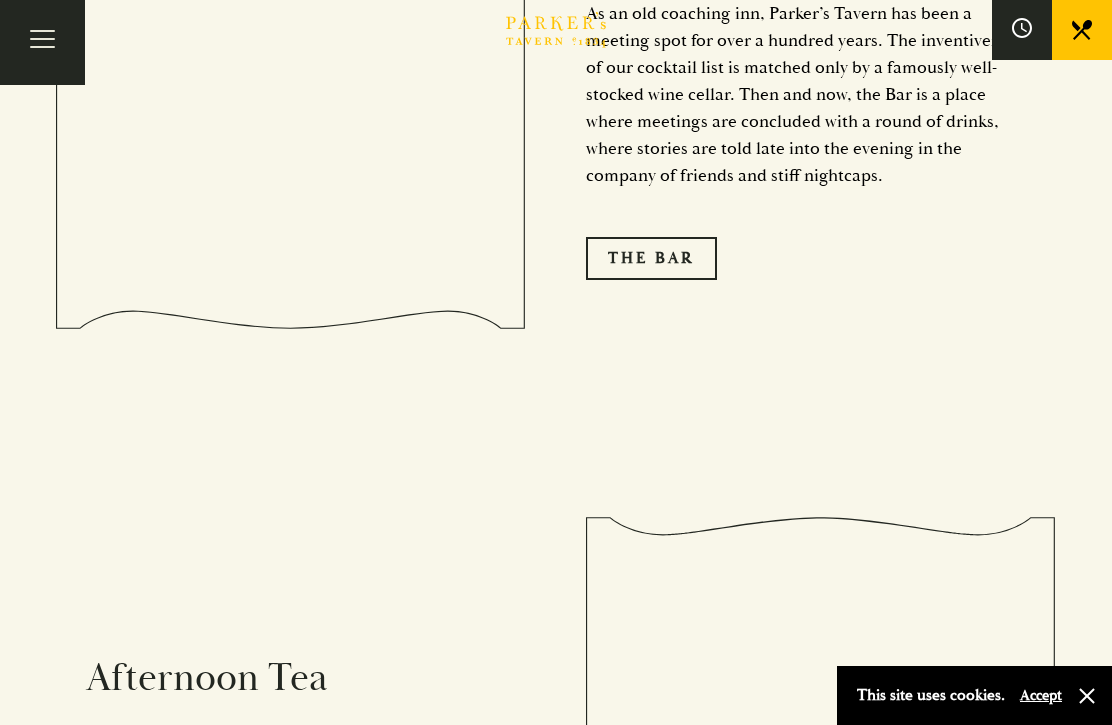 scroll, scrollTop: 2498, scrollLeft: 0, axis: vertical 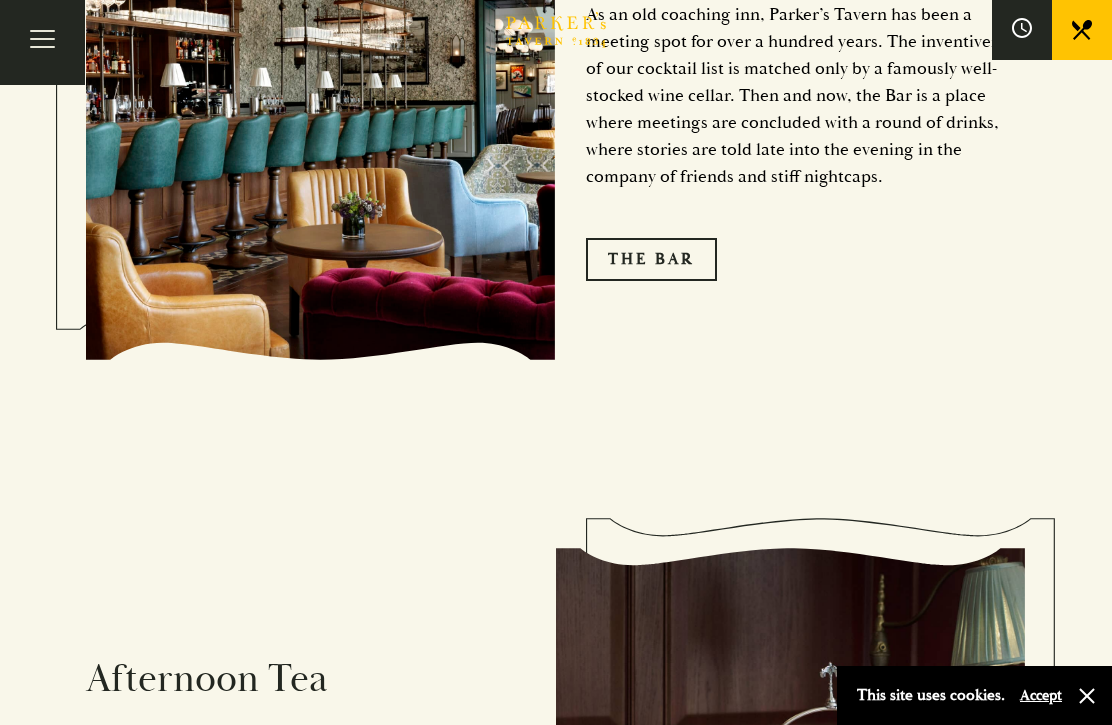 click at bounding box center (42, 42) 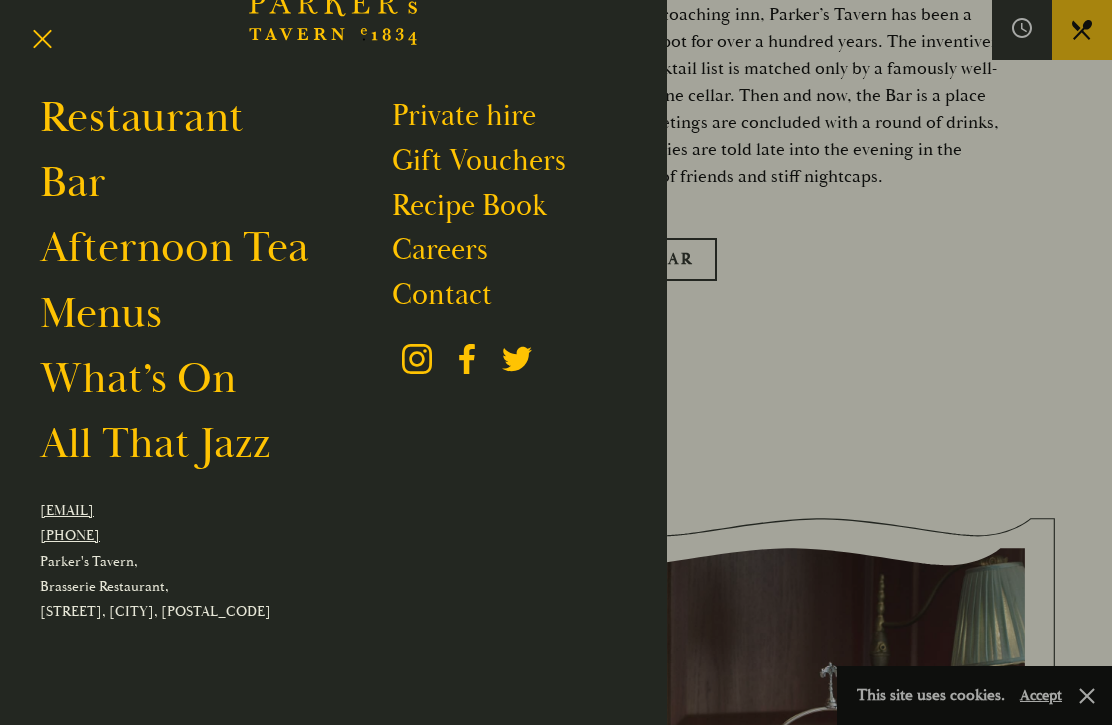 scroll, scrollTop: 74, scrollLeft: 0, axis: vertical 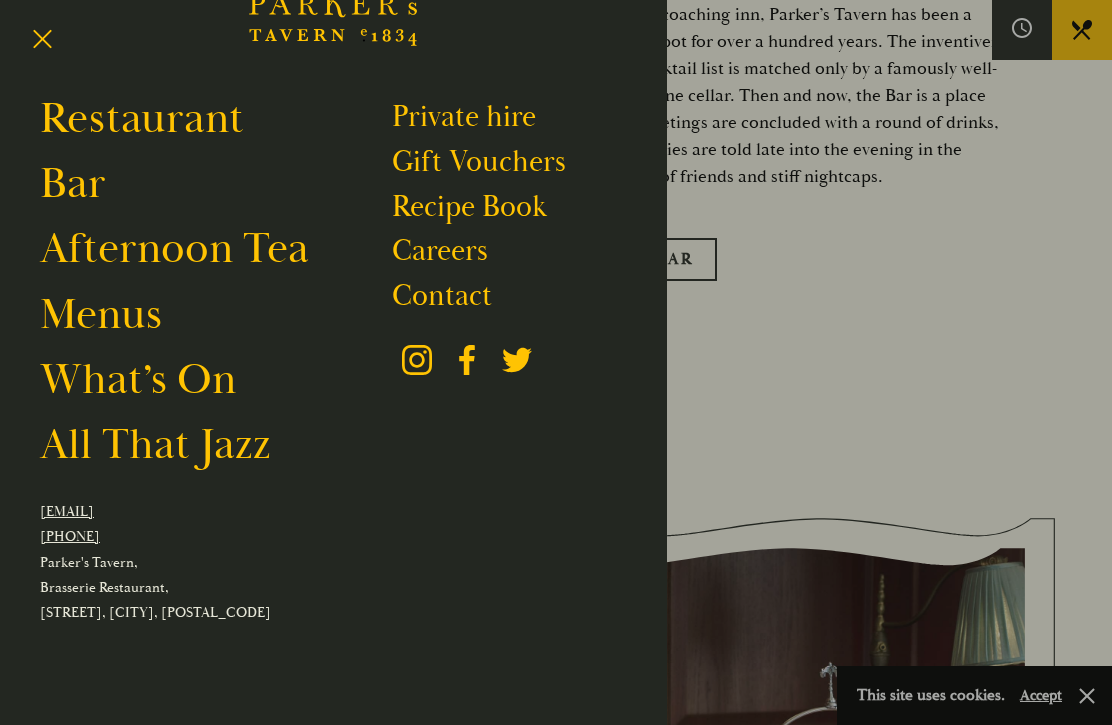 click at bounding box center (42, 42) 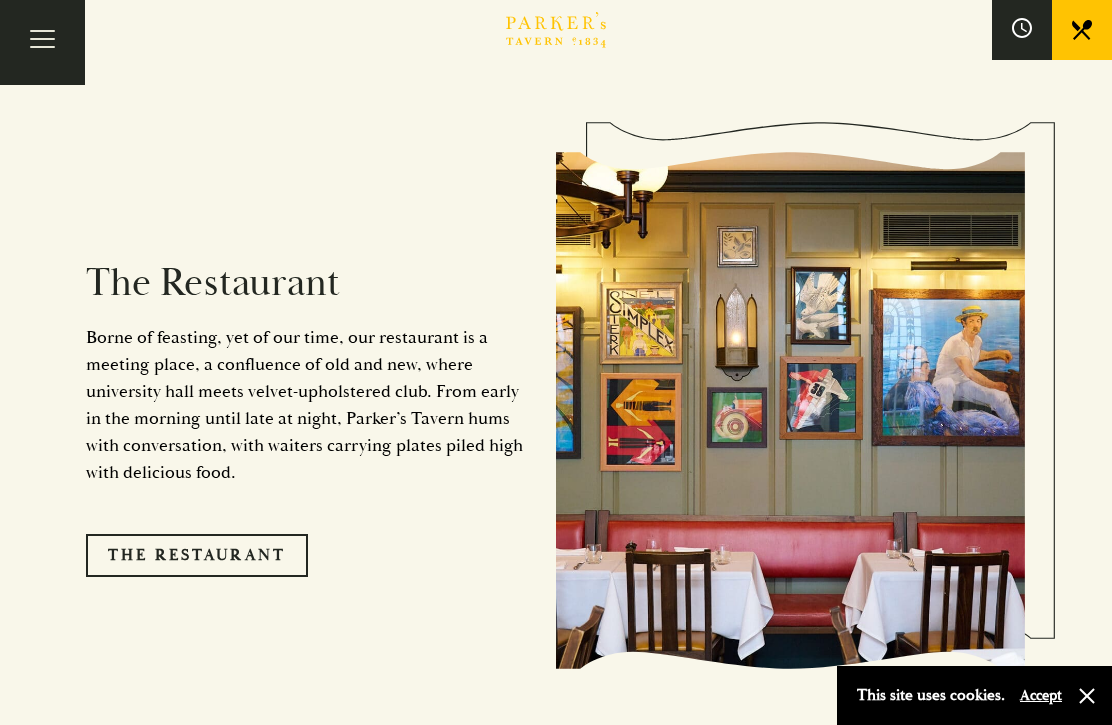 scroll, scrollTop: 1462, scrollLeft: 0, axis: vertical 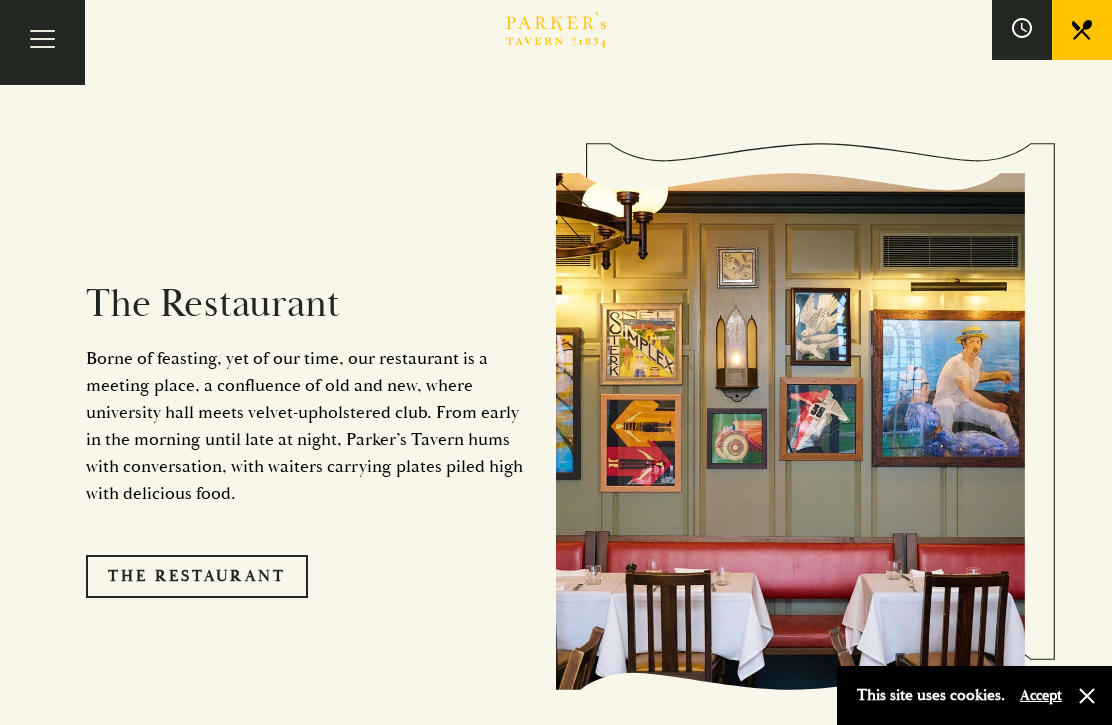 click on "The Restaurant" at bounding box center [197, 576] 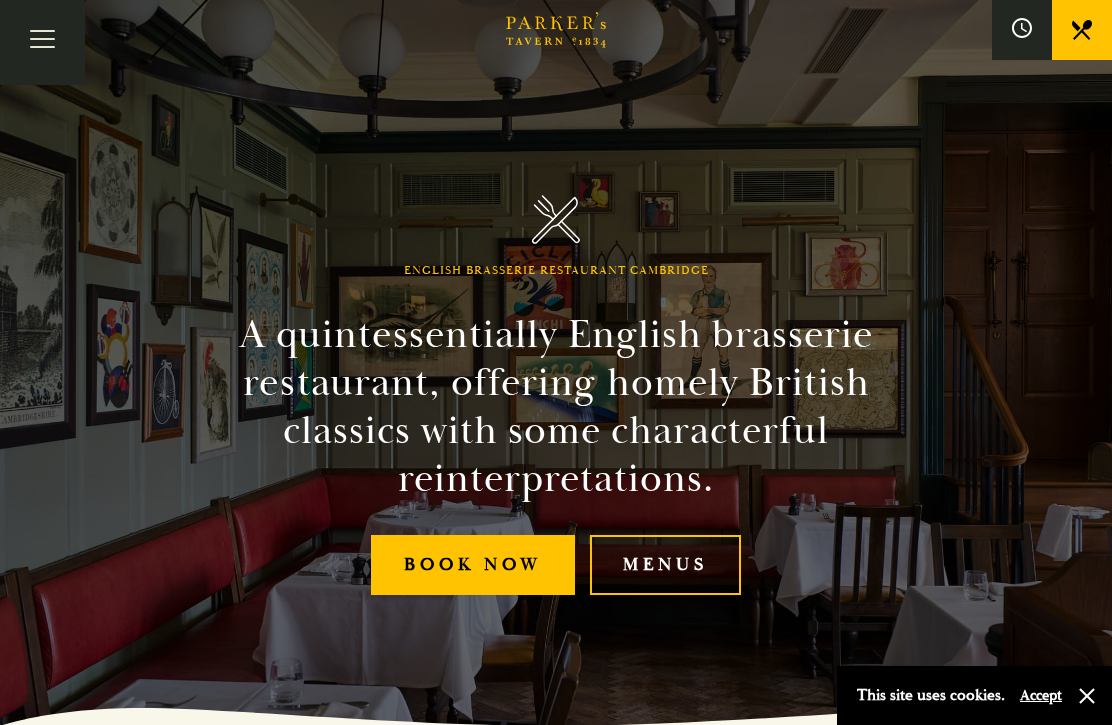 scroll, scrollTop: 0, scrollLeft: 0, axis: both 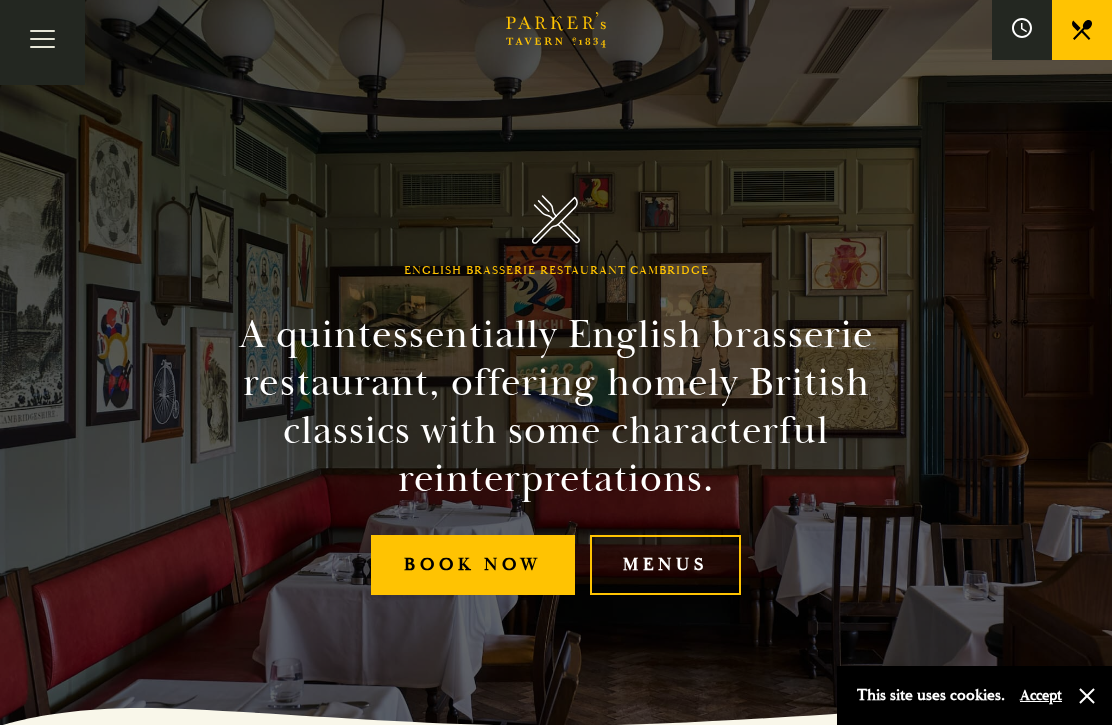 click on "Menus" at bounding box center (665, 565) 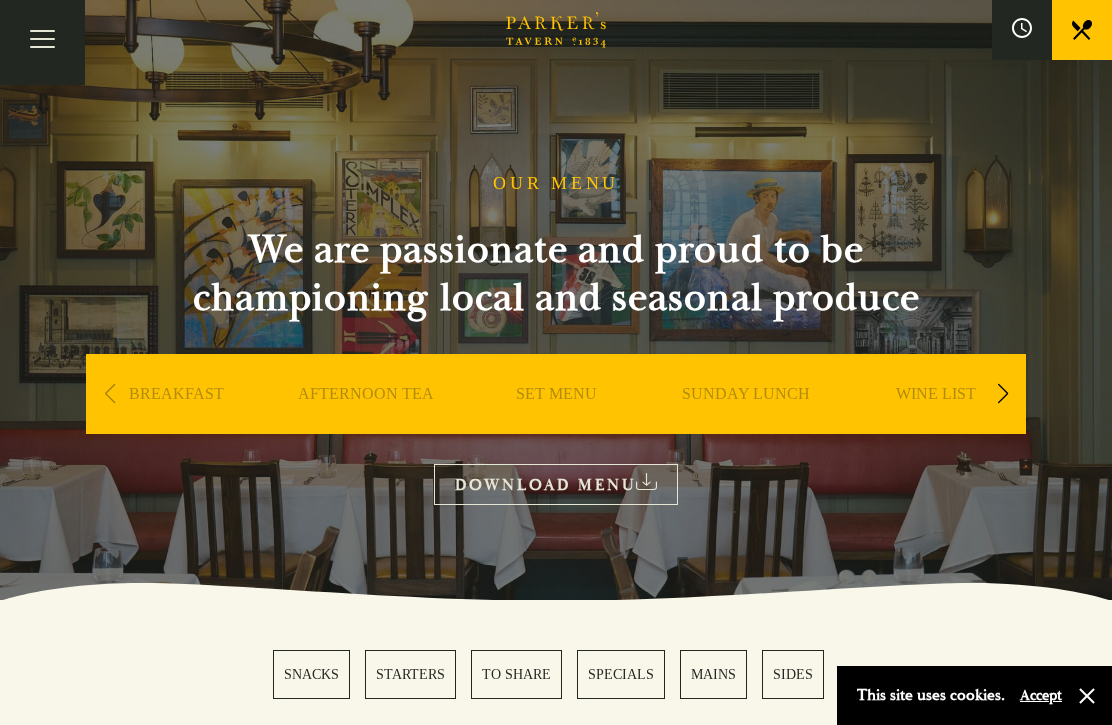 scroll, scrollTop: 0, scrollLeft: 0, axis: both 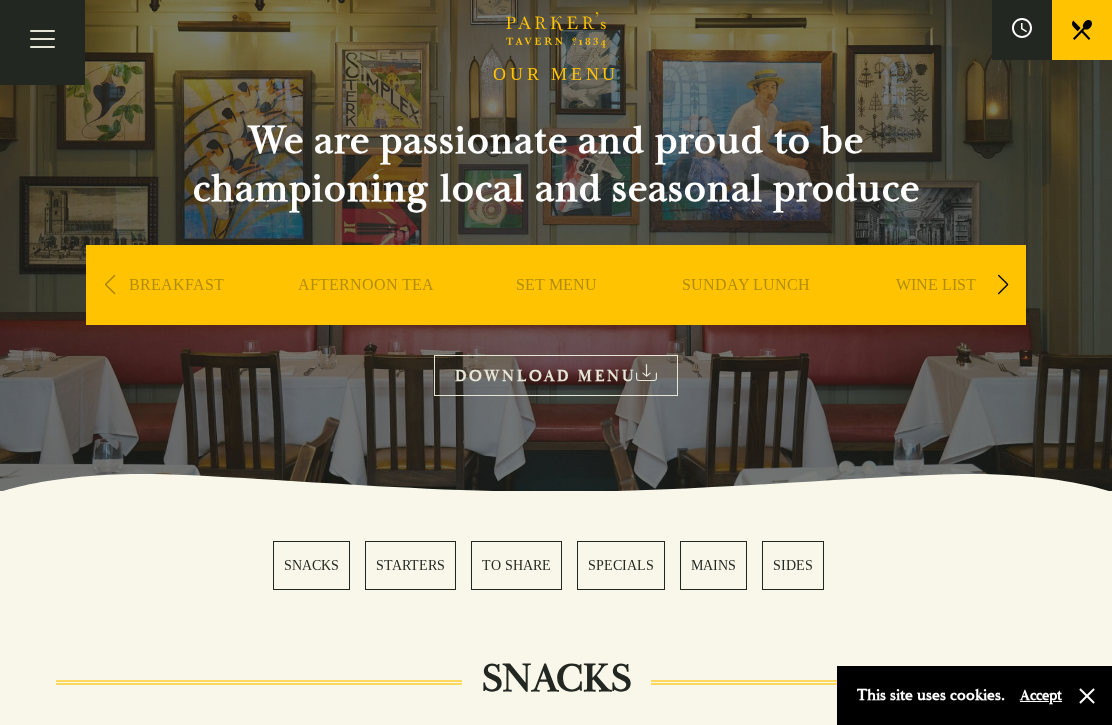 click on "SET MENU" at bounding box center [556, 315] 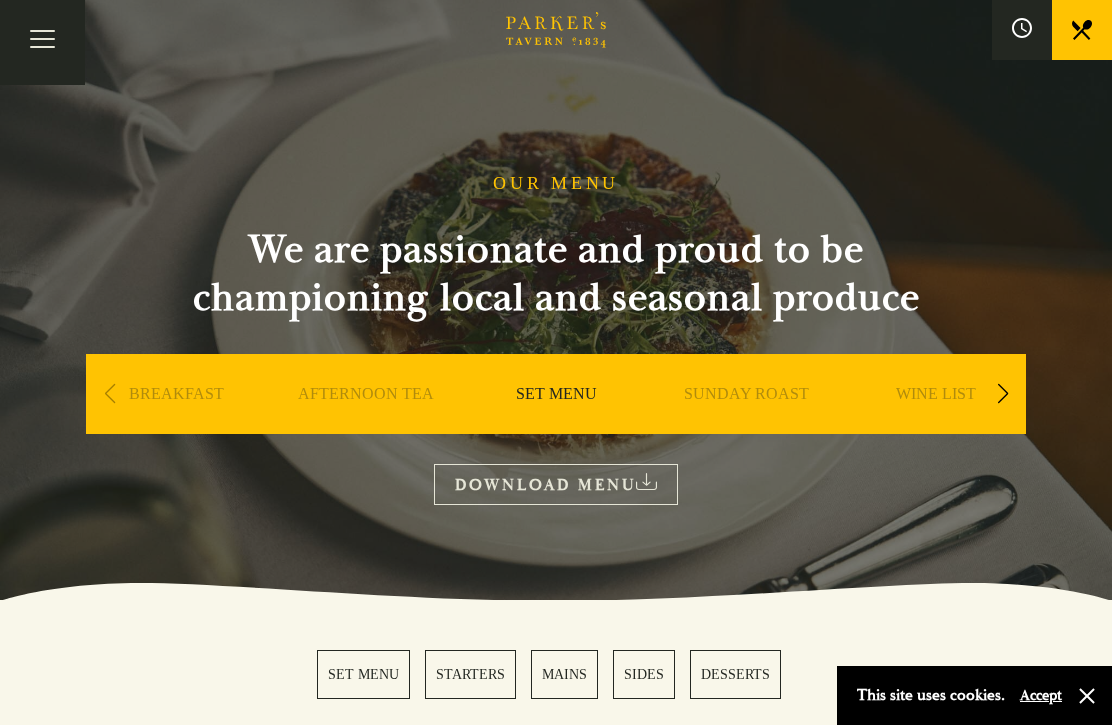 scroll, scrollTop: 0, scrollLeft: 0, axis: both 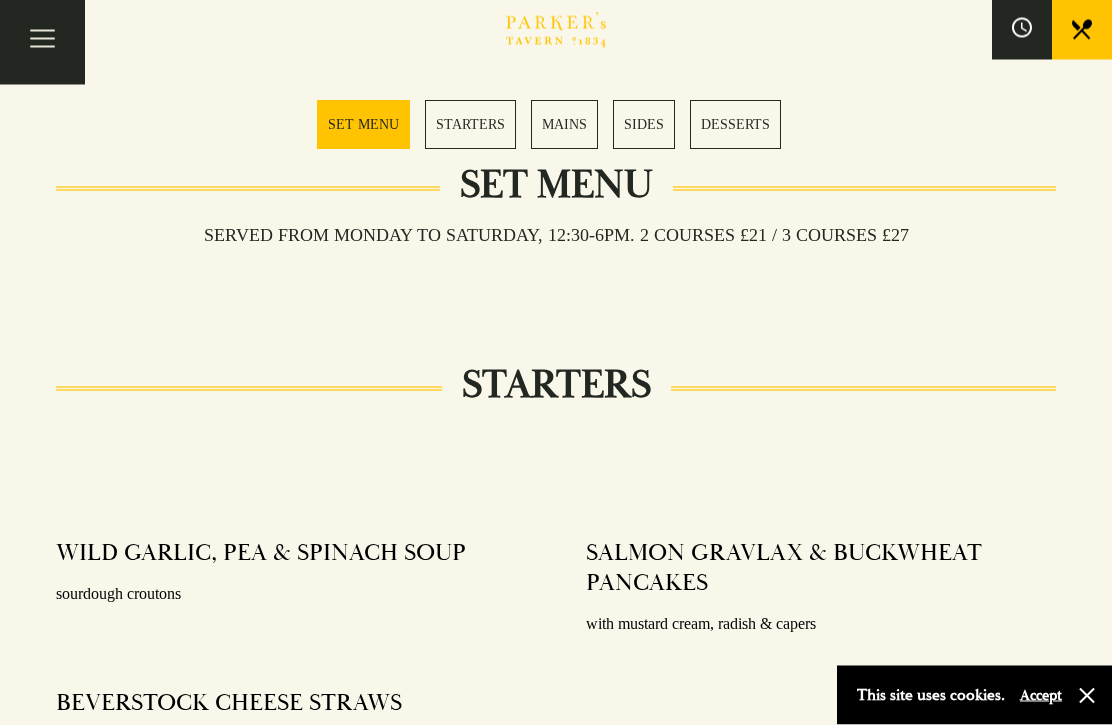 click on "STARTERS WILD GARLIC, PEA & SPINACH SOUP sourdough croutons [CITY] CHEESE STRAWS with pickled walnut dip  V SALMON GRAVLAX & BUCKWHEAT PANCAKES with mustard cream, radish & capers" at bounding box center [556, 623] 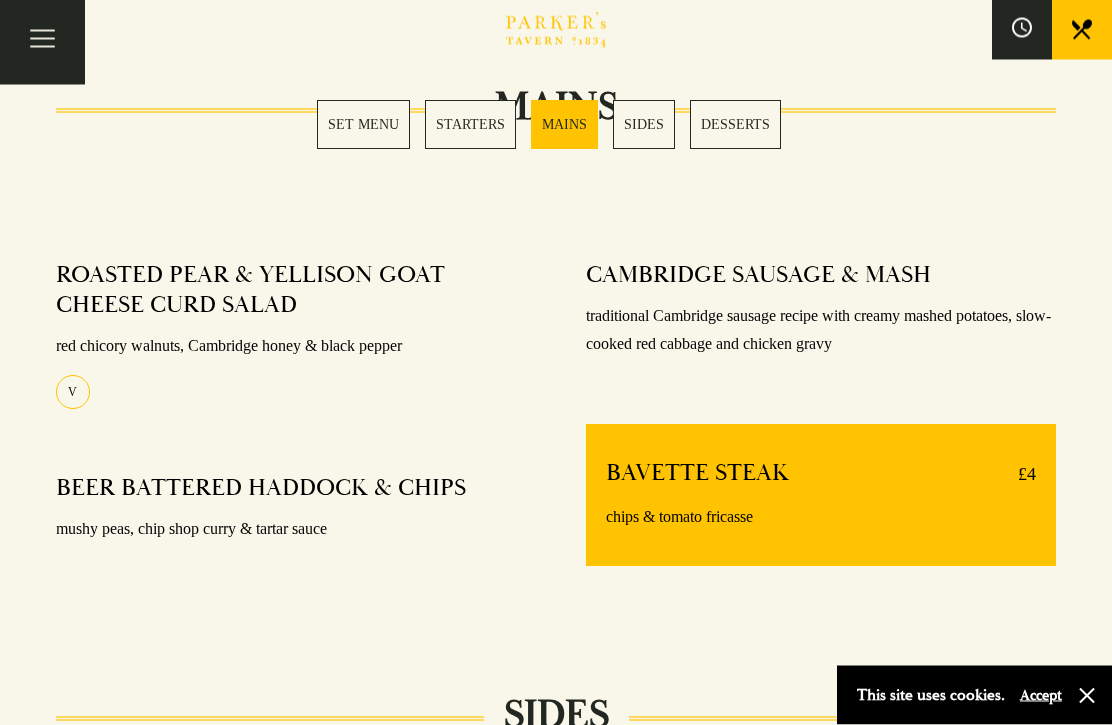 scroll, scrollTop: 1453, scrollLeft: 0, axis: vertical 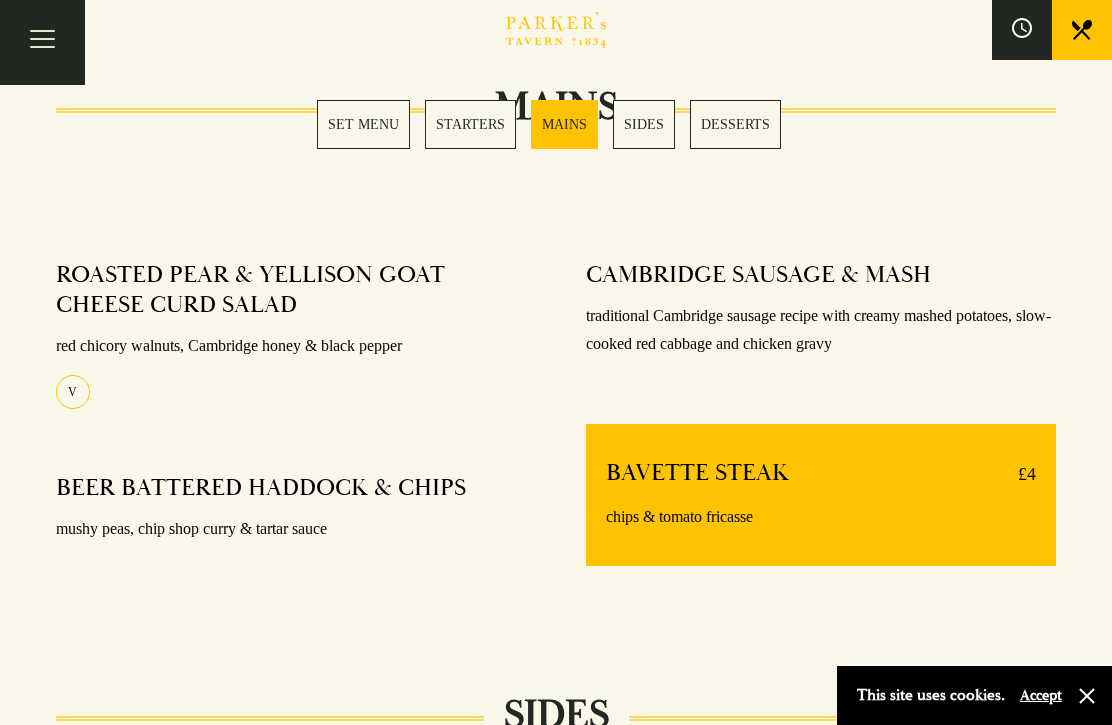 click on "MAINS ROASTED PEAR & YELLISON GOAT CHEESE CURD SALAD red chicory walnuts, [CITY] honey & black pepper  V   BEER BATTERED HADDOCK & CHIPS mushy peas, chip shop curry & tartar sauce   [CITY] SAUSAGE & MASH traditional [CITY] sausage recipe with creamy mashed potatoes, slow-cooked red cabbage and chicken gravy BAVETTE STEAK £4 chips & tomato fricasse" at bounding box center (556, 362) 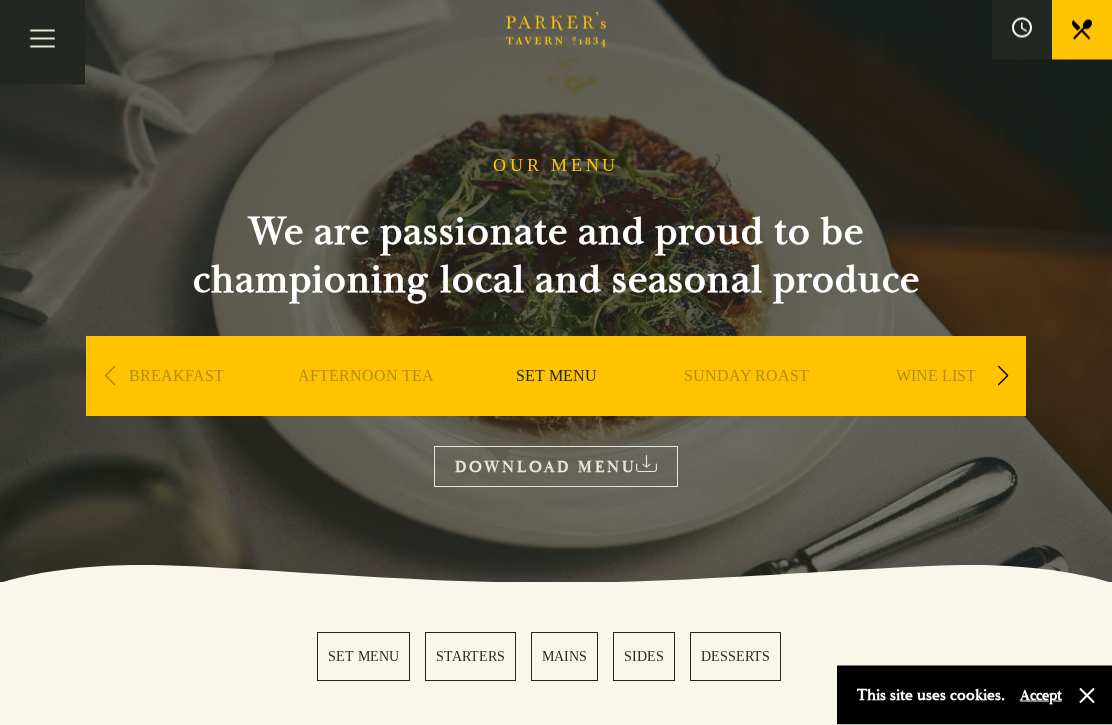 scroll, scrollTop: 0, scrollLeft: 0, axis: both 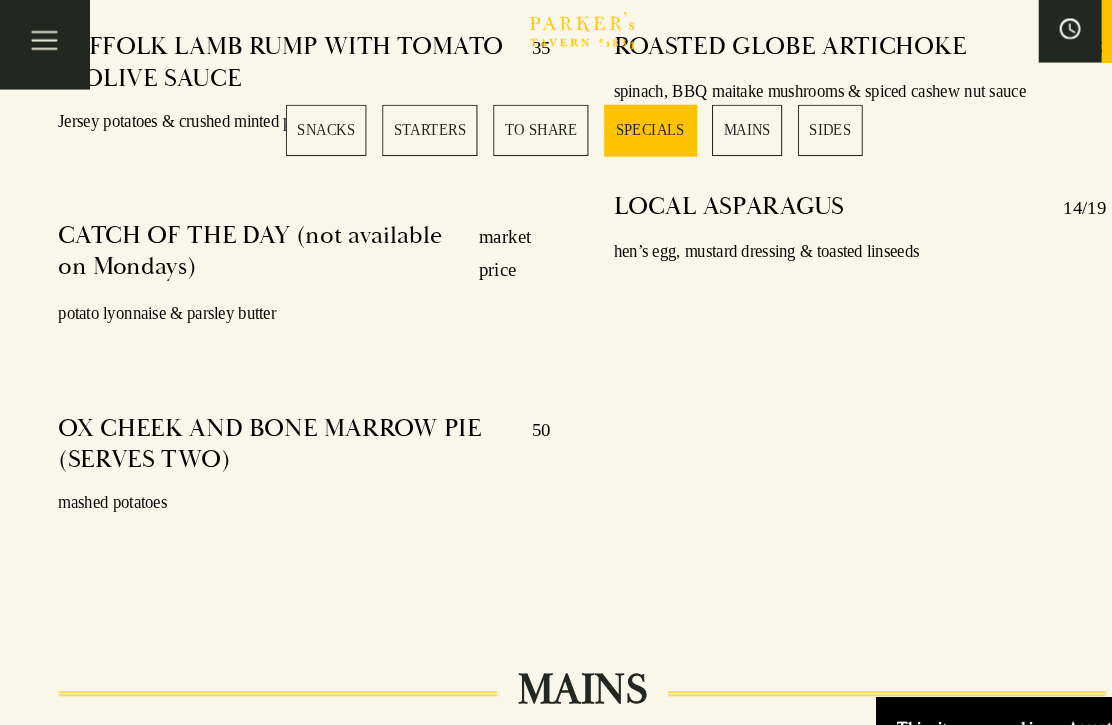 click on "MAINS" at bounding box center [713, 124] 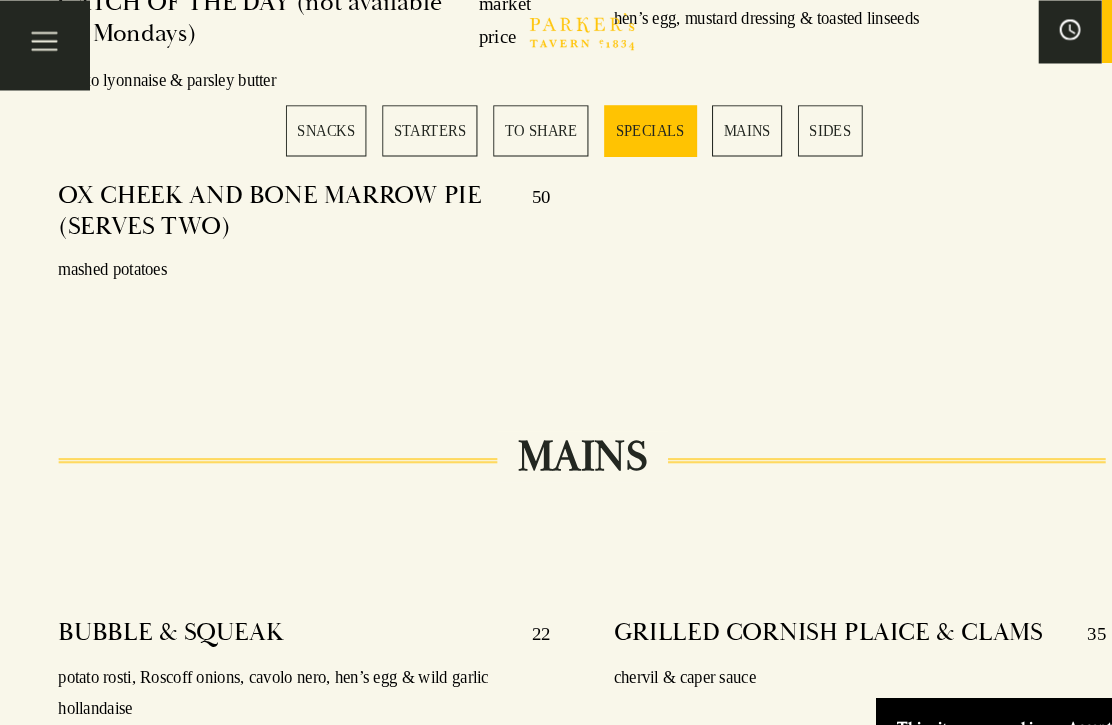 scroll, scrollTop: 3300, scrollLeft: 0, axis: vertical 